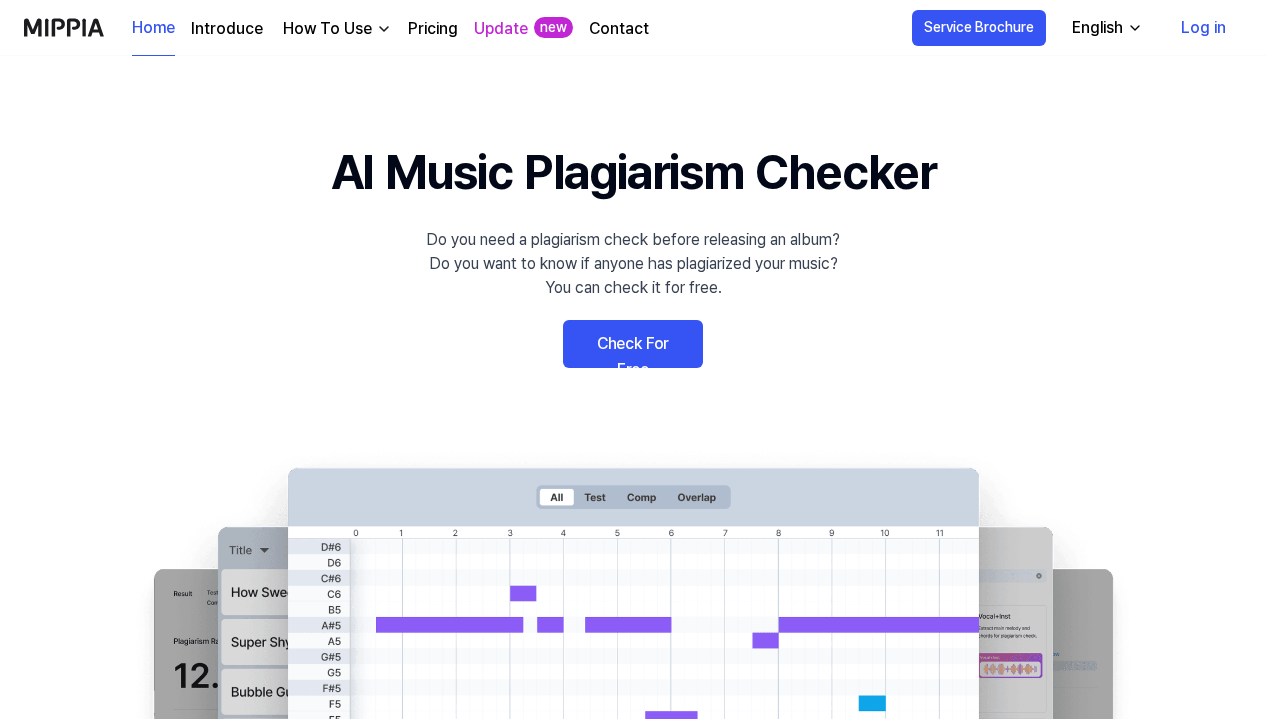 scroll, scrollTop: 0, scrollLeft: 0, axis: both 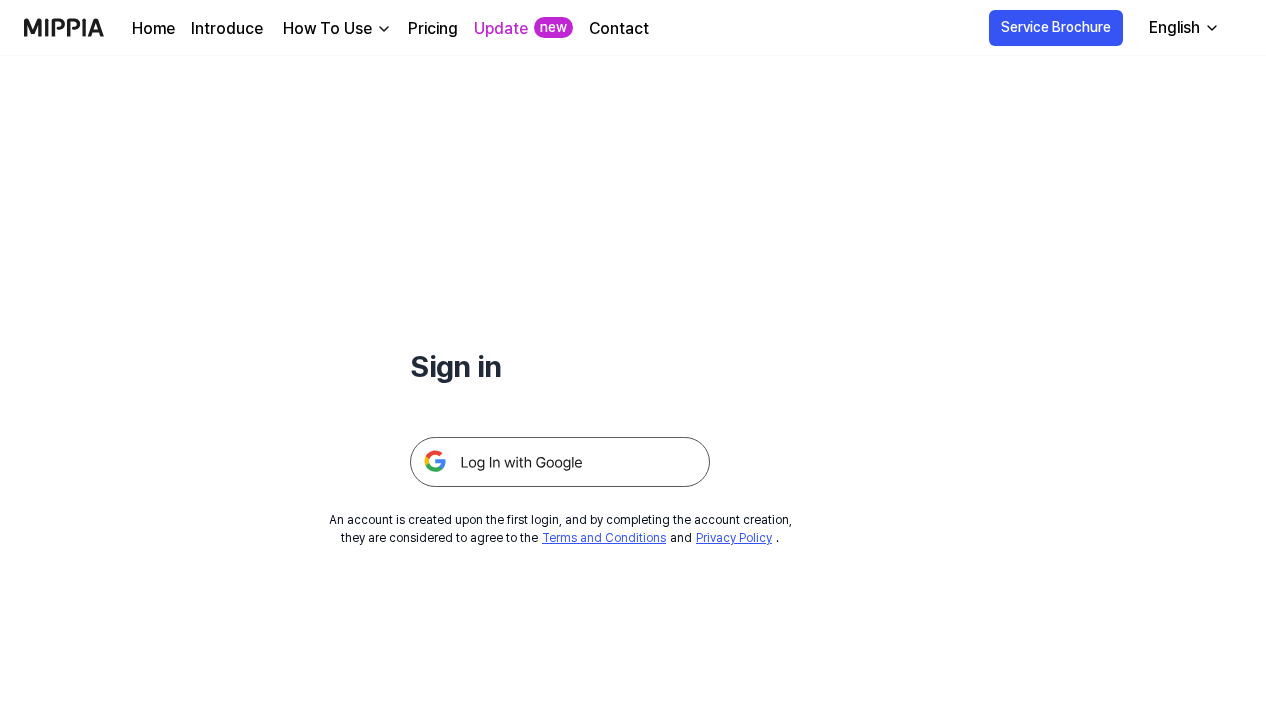 click at bounding box center [560, 462] 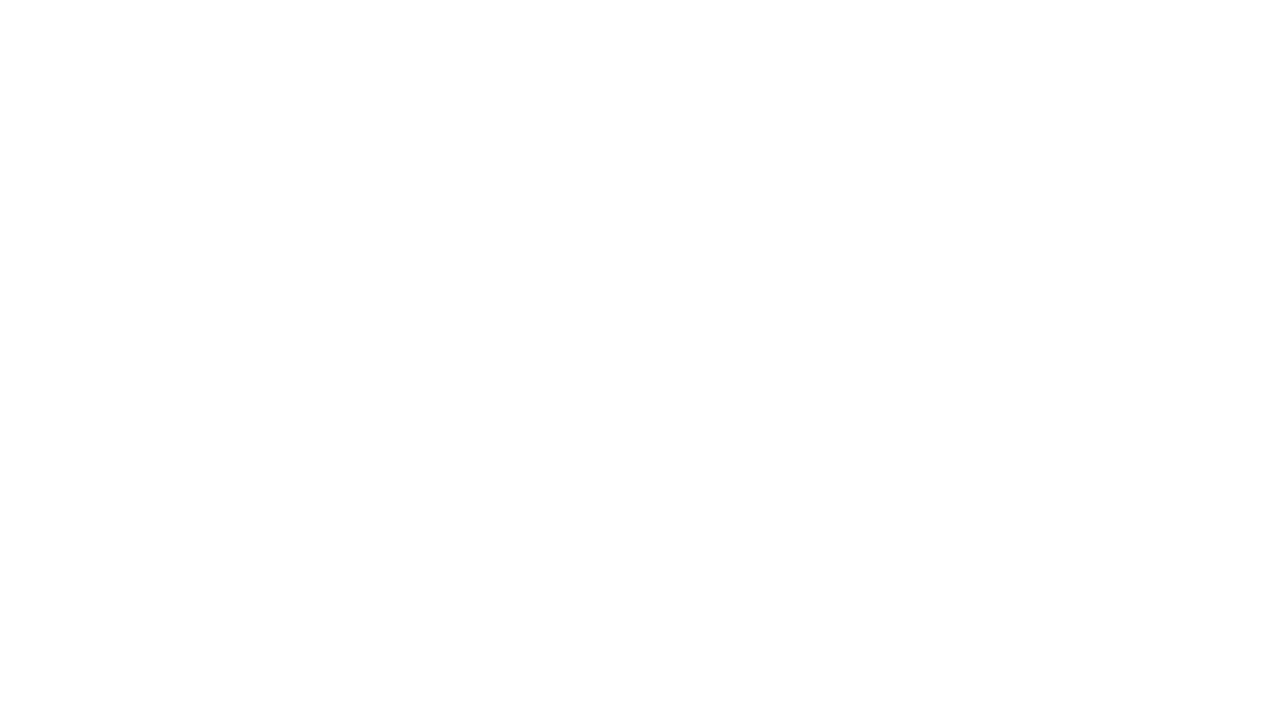 scroll, scrollTop: 0, scrollLeft: 0, axis: both 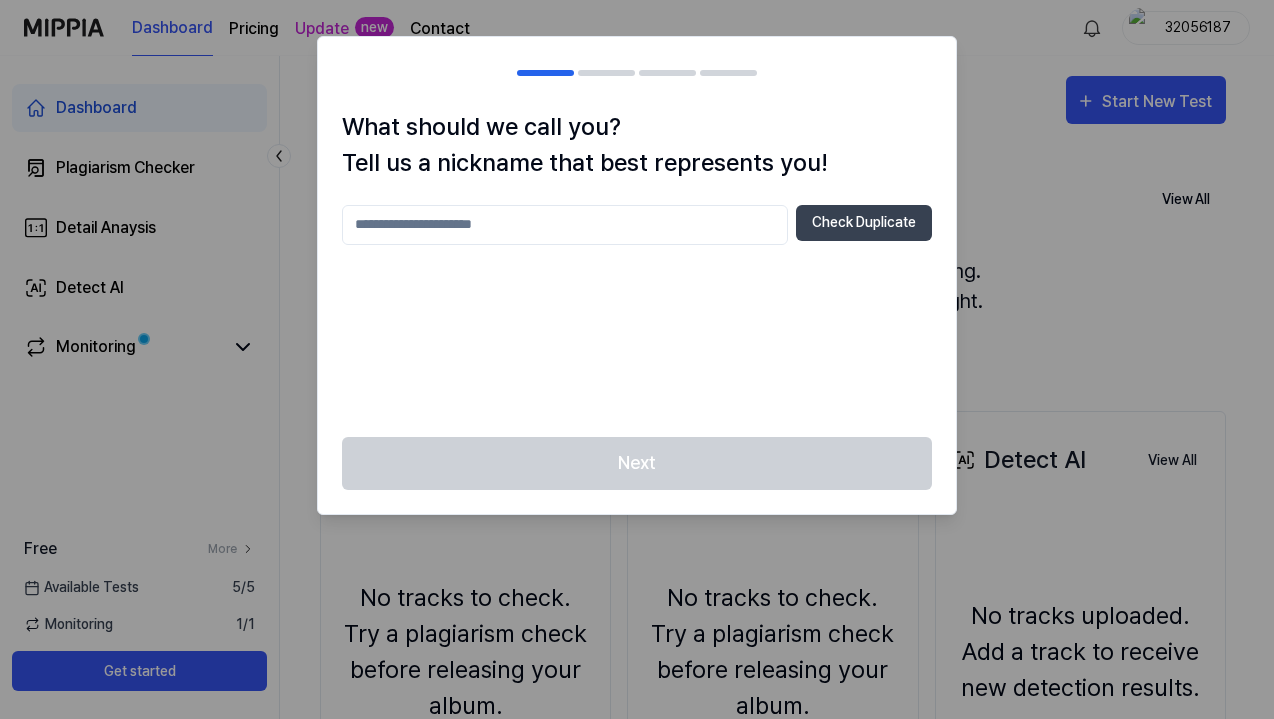 click at bounding box center (565, 225) 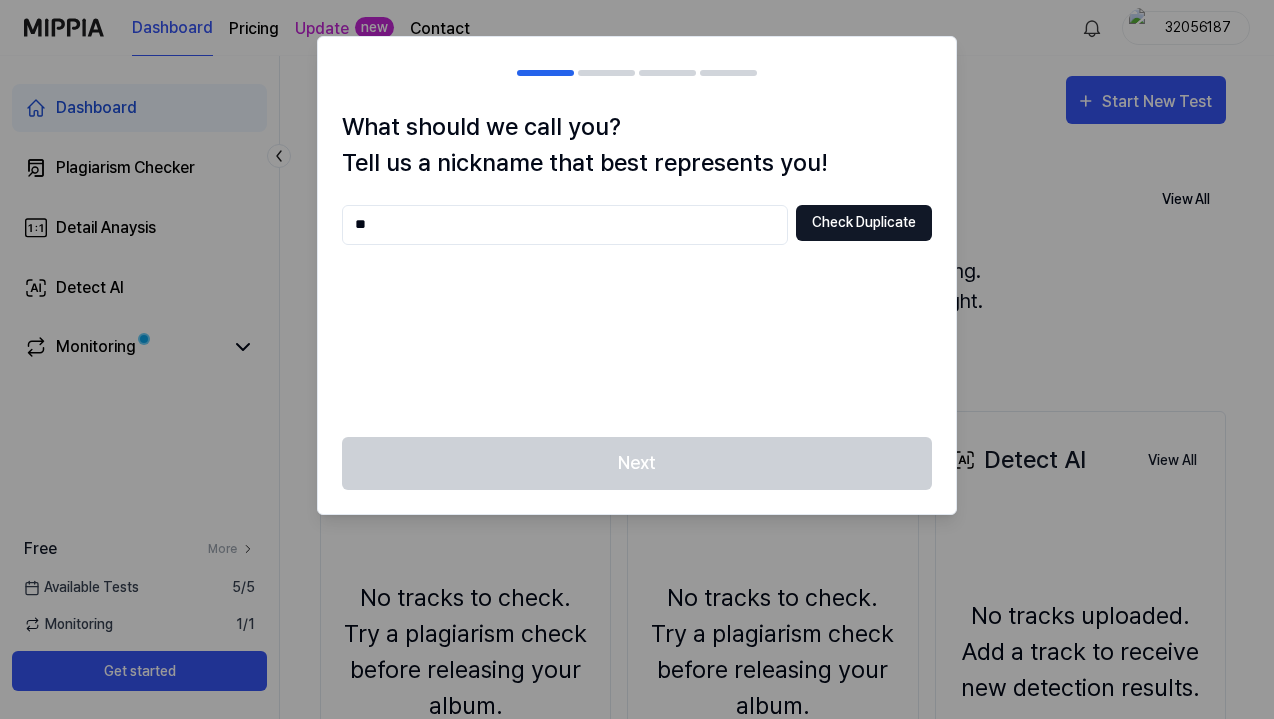 type on "**" 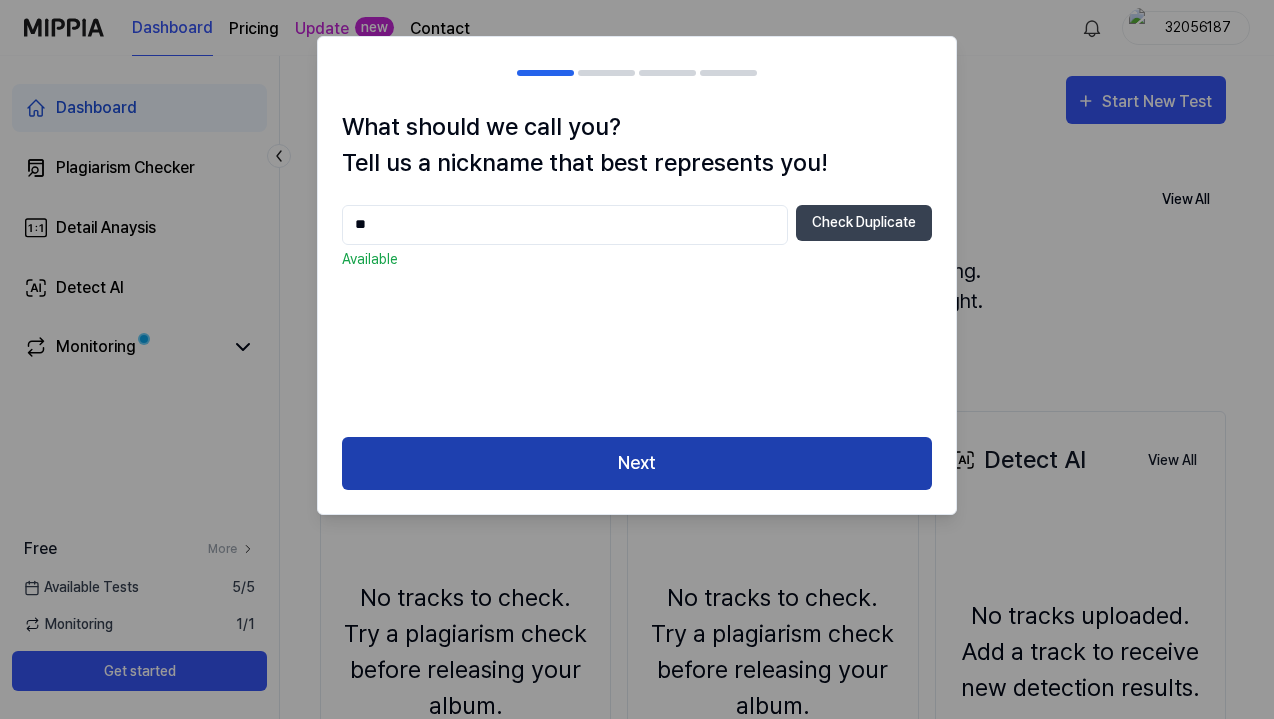click on "Next" at bounding box center [637, 463] 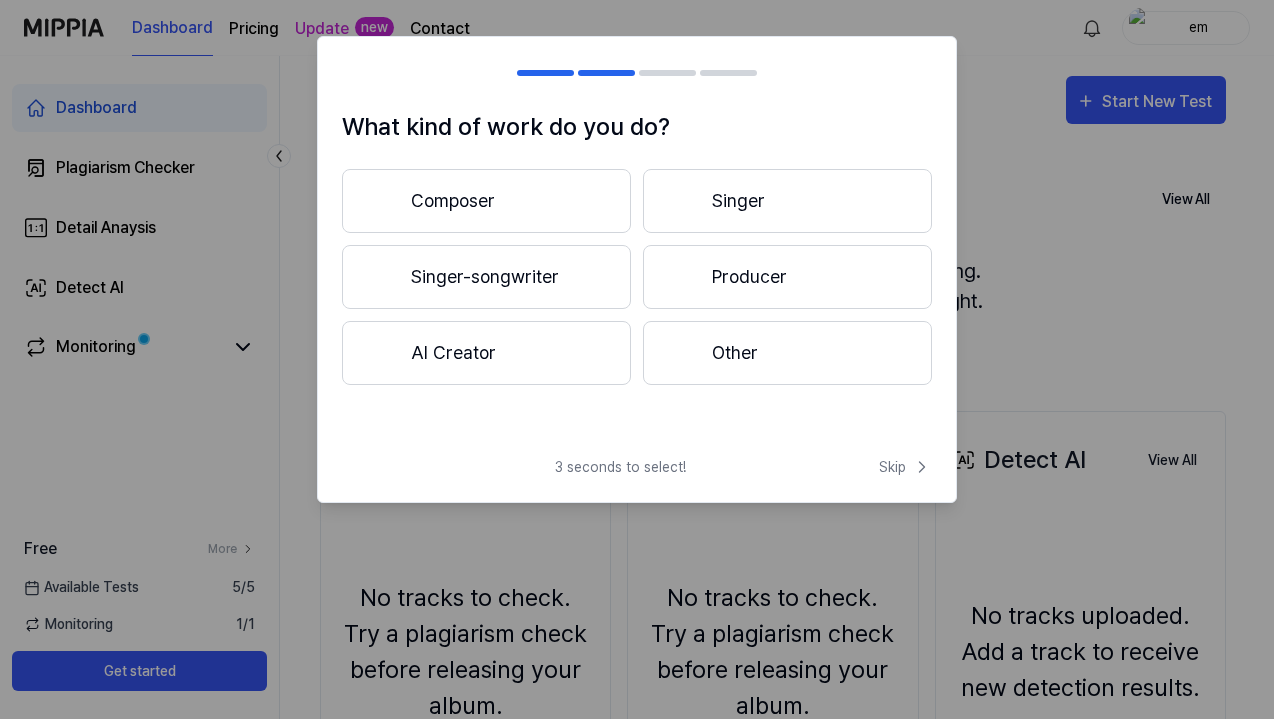 click on "Singer-songwriter" at bounding box center [486, 277] 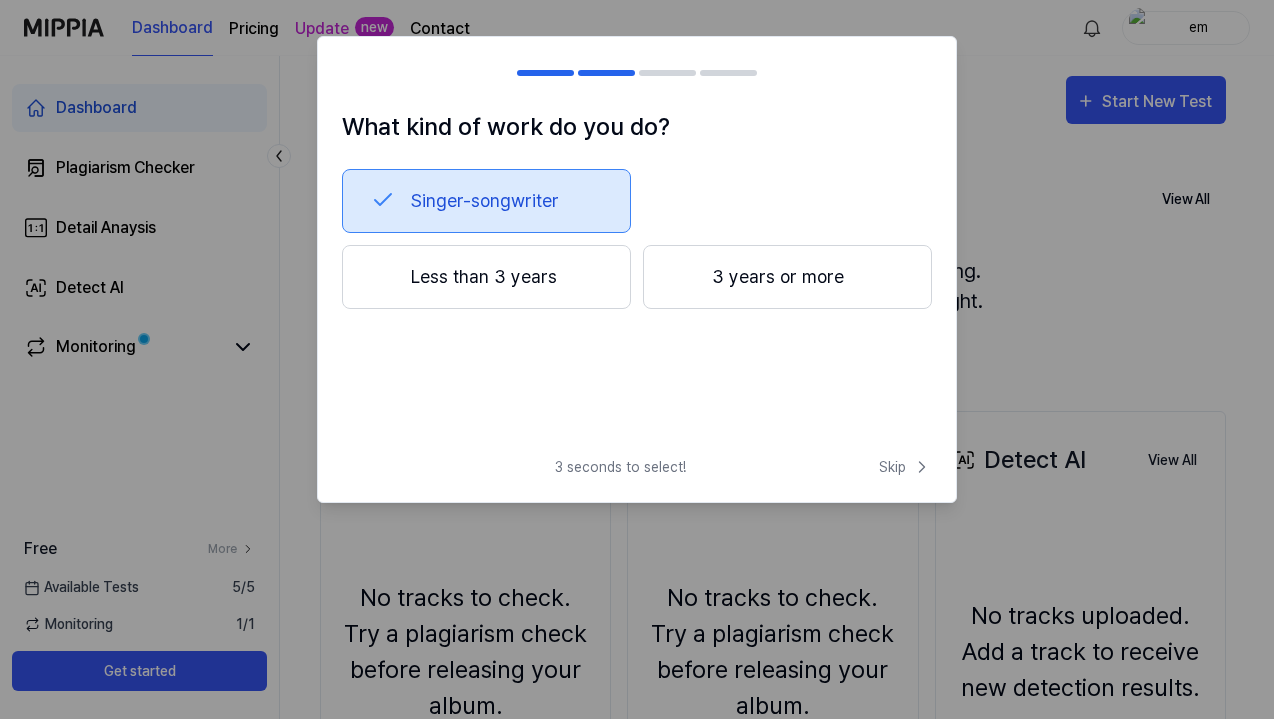 click on "Singer-songwriter Less than 3 years 3 years or more" at bounding box center (637, 273) 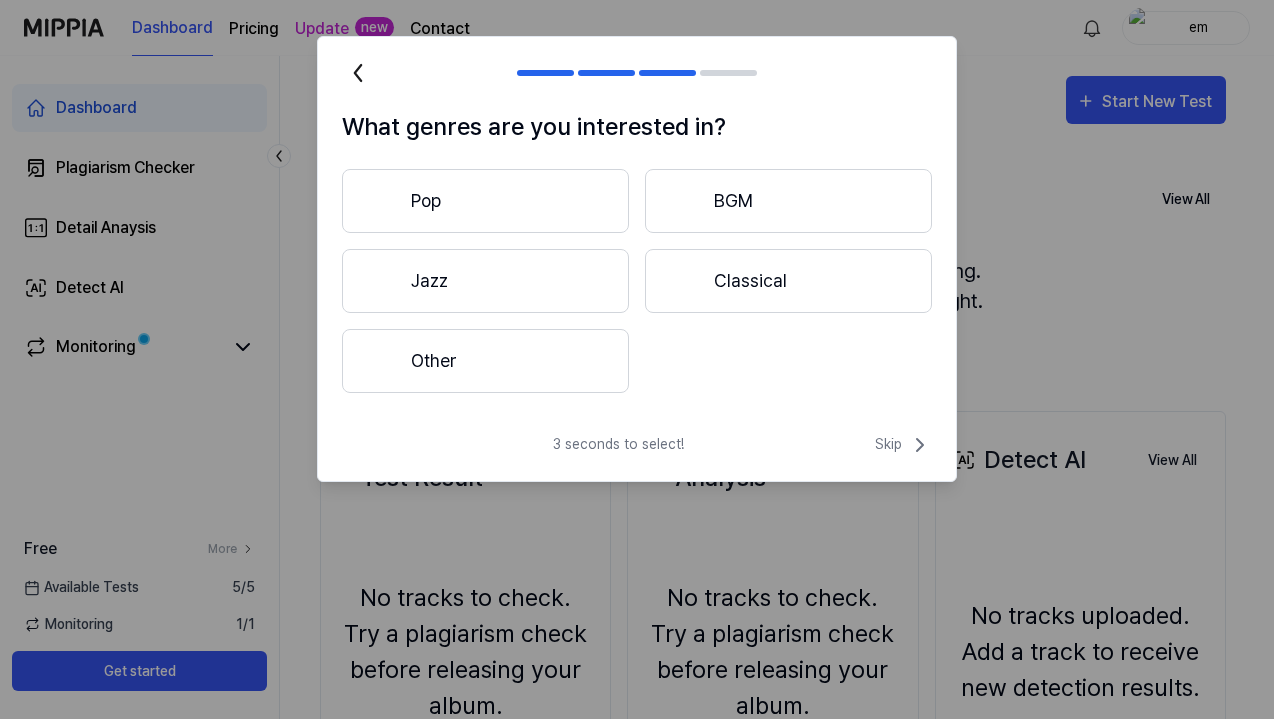click on "Other" at bounding box center (485, 361) 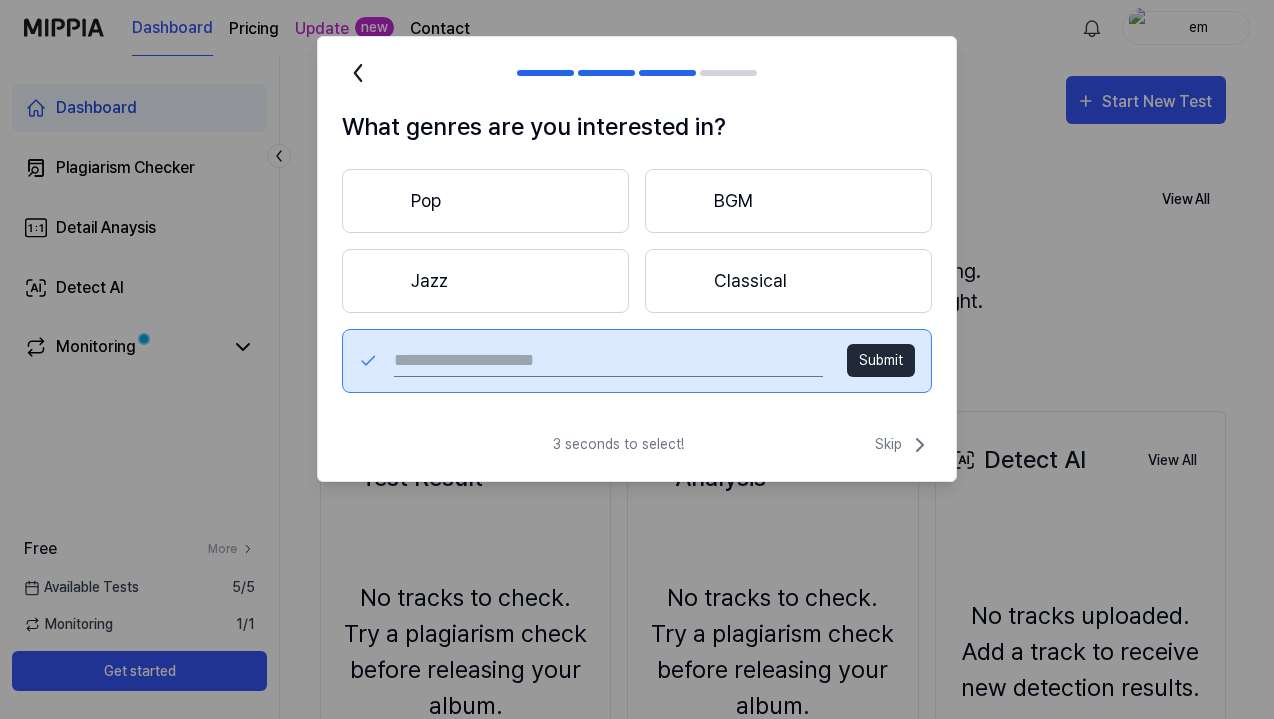 click at bounding box center (608, 361) 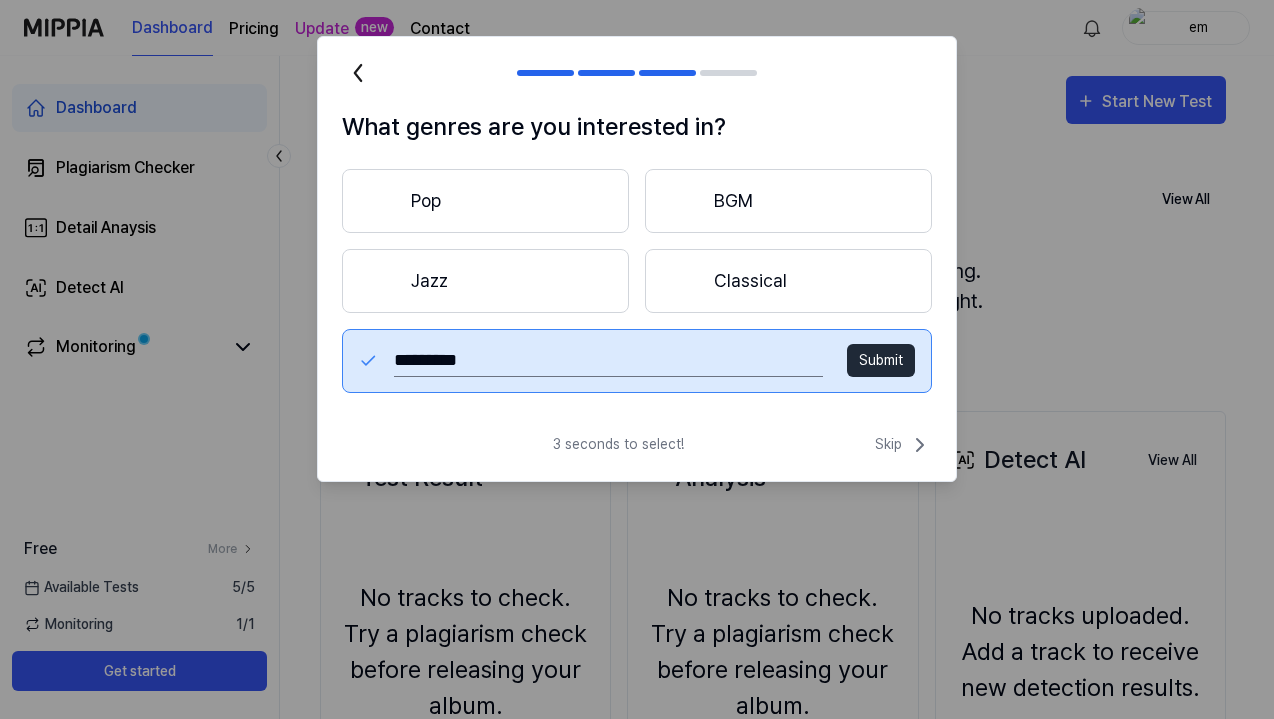 type on "*********" 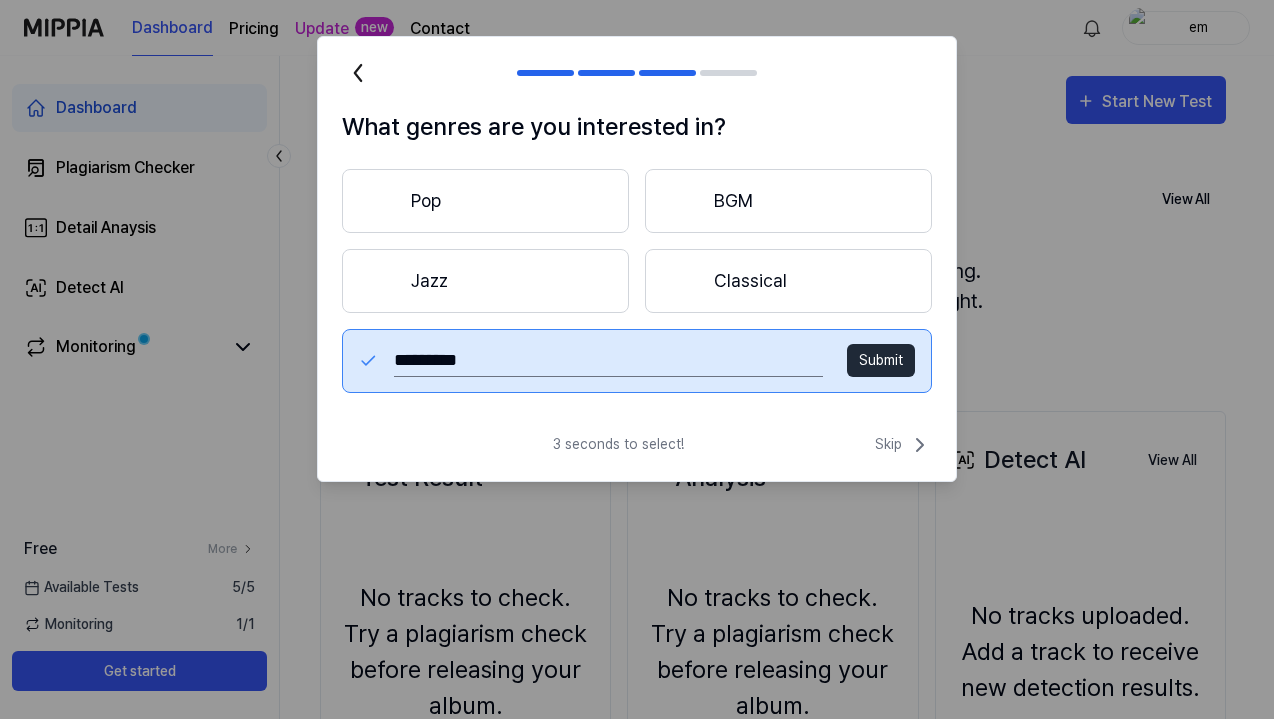 click on "Submit" at bounding box center [881, 360] 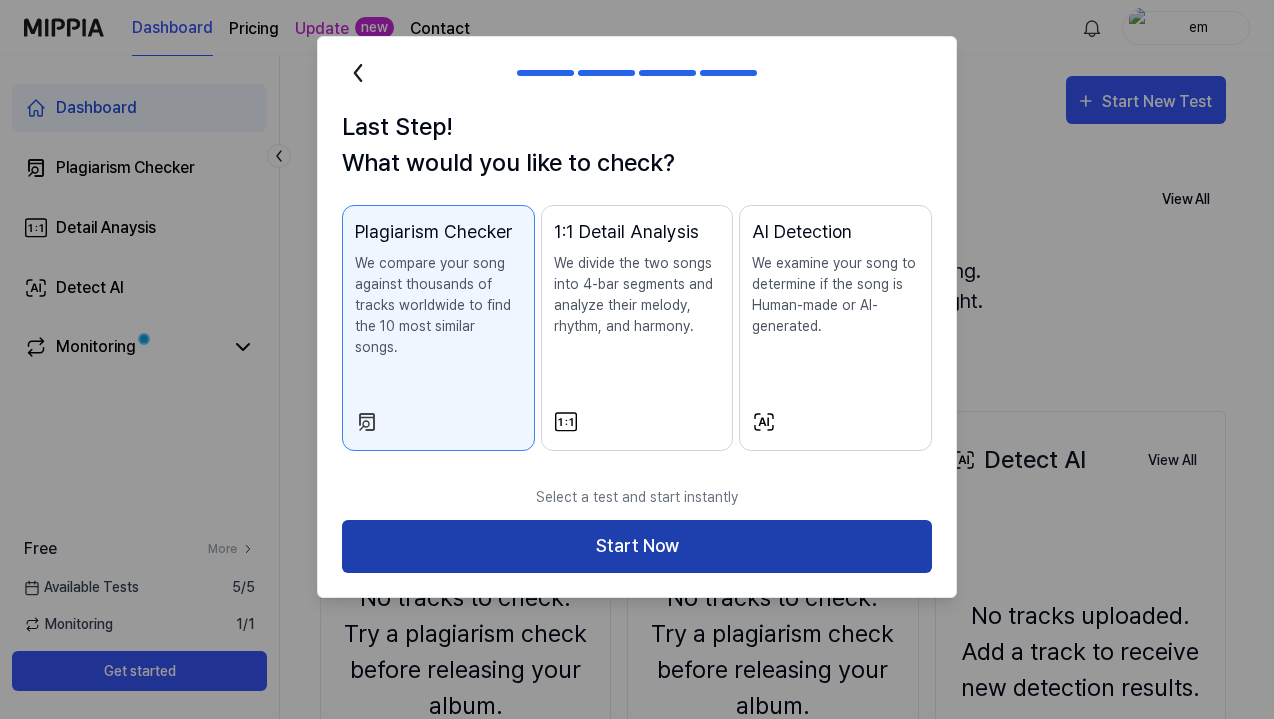 click on "Start Now" at bounding box center [637, 546] 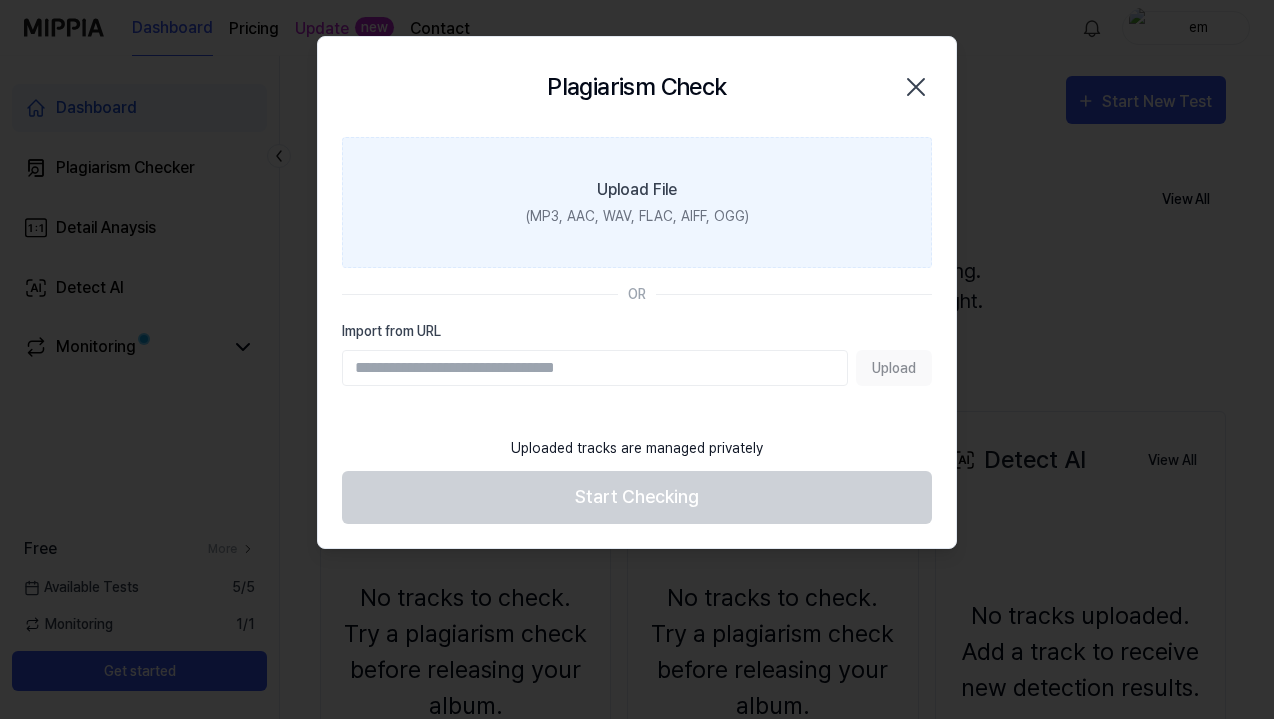 click on "Upload File" at bounding box center (637, 190) 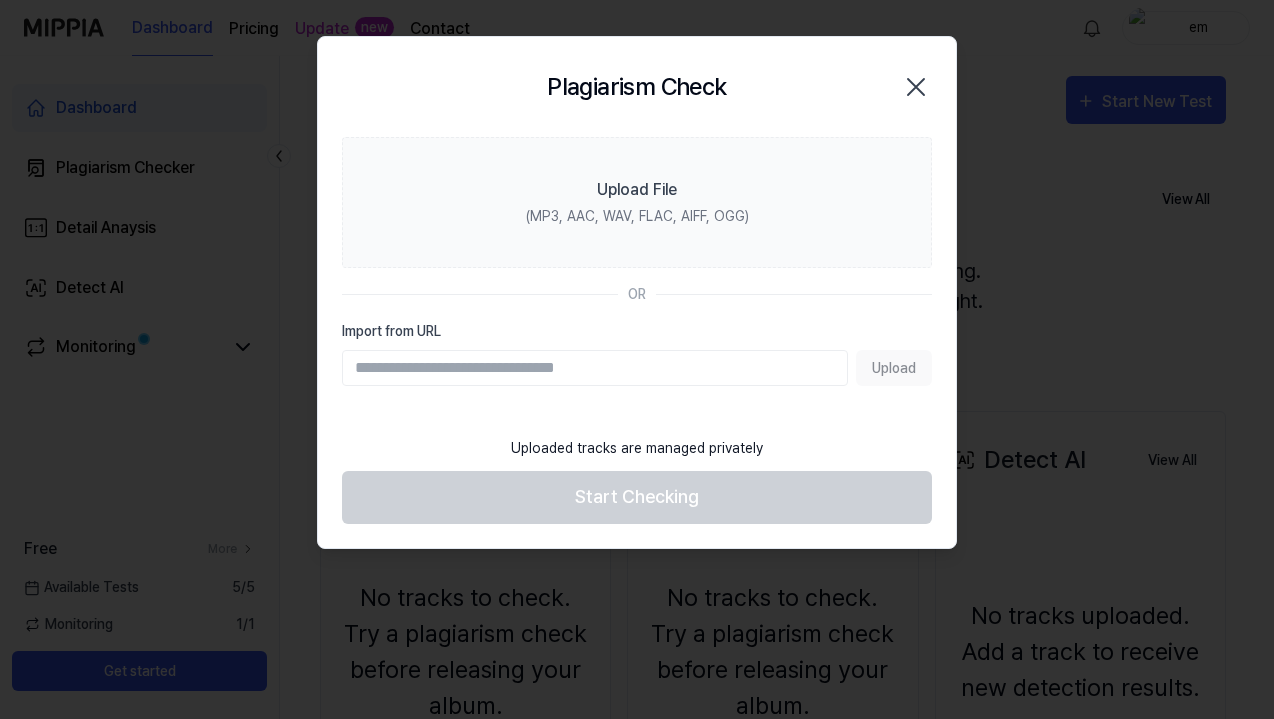 click at bounding box center (637, 359) 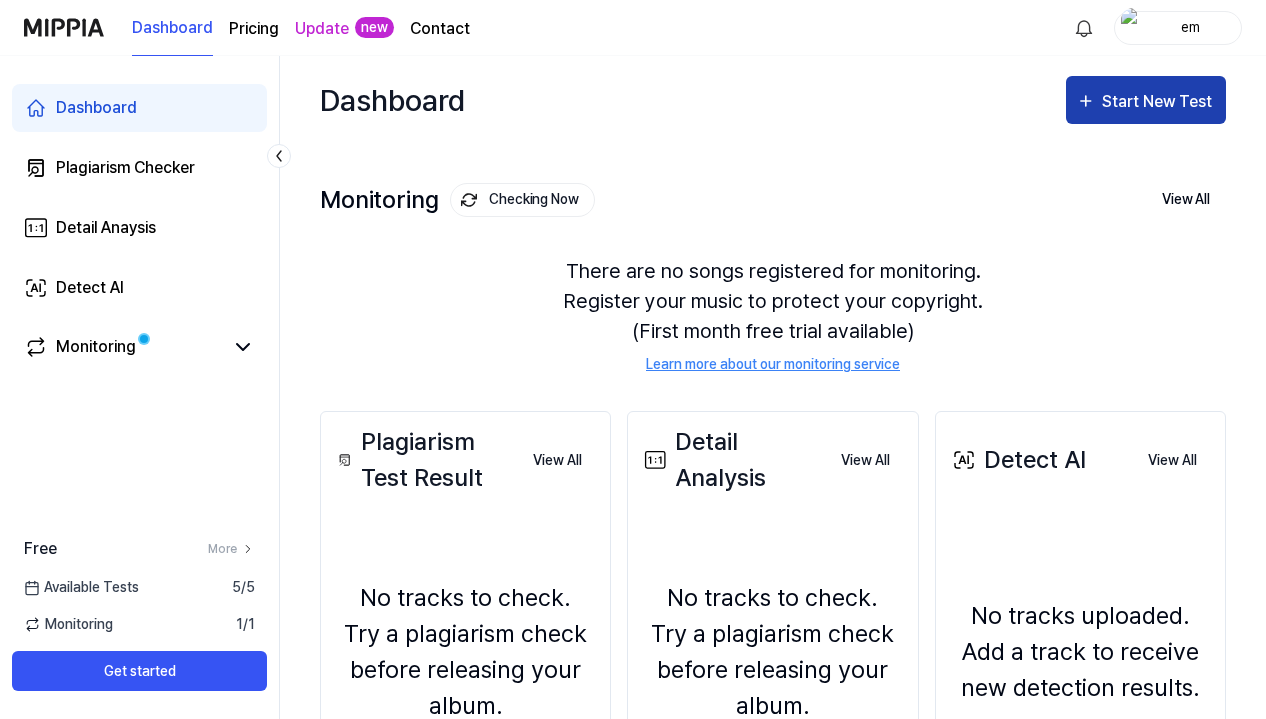 click on "Start New Test" at bounding box center [1159, 102] 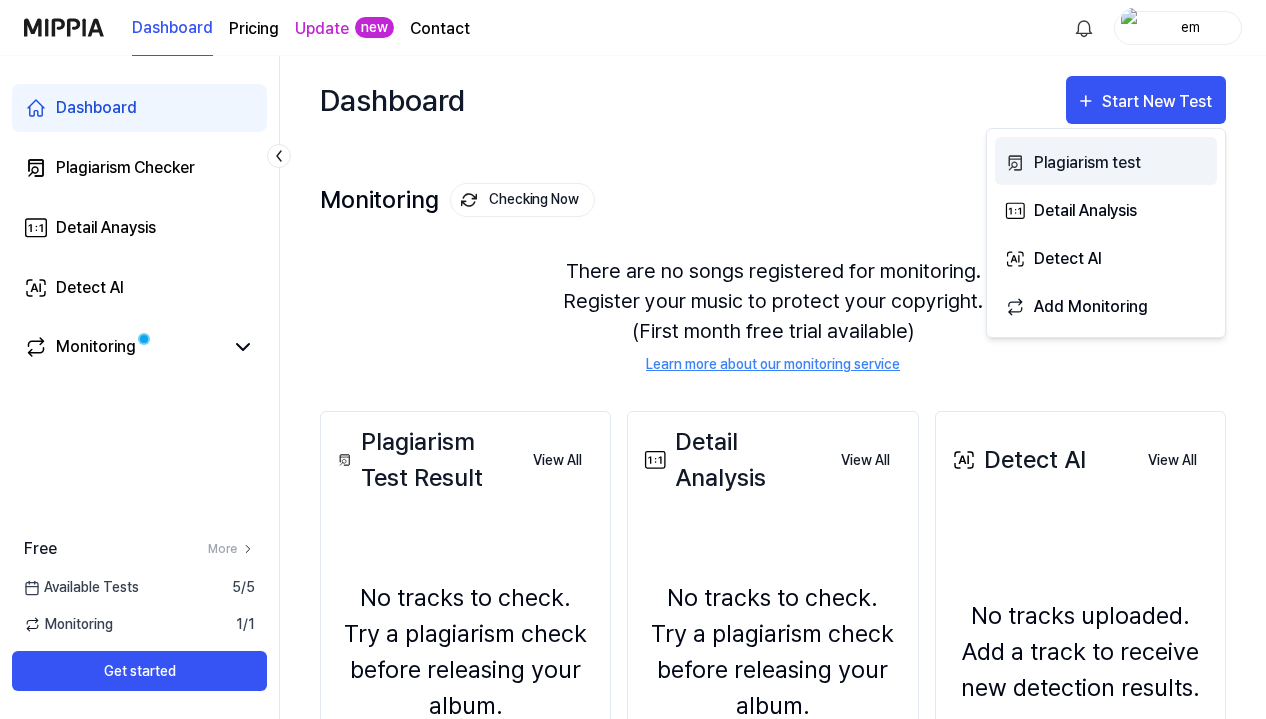 click on "Plagiarism test" at bounding box center [1121, 163] 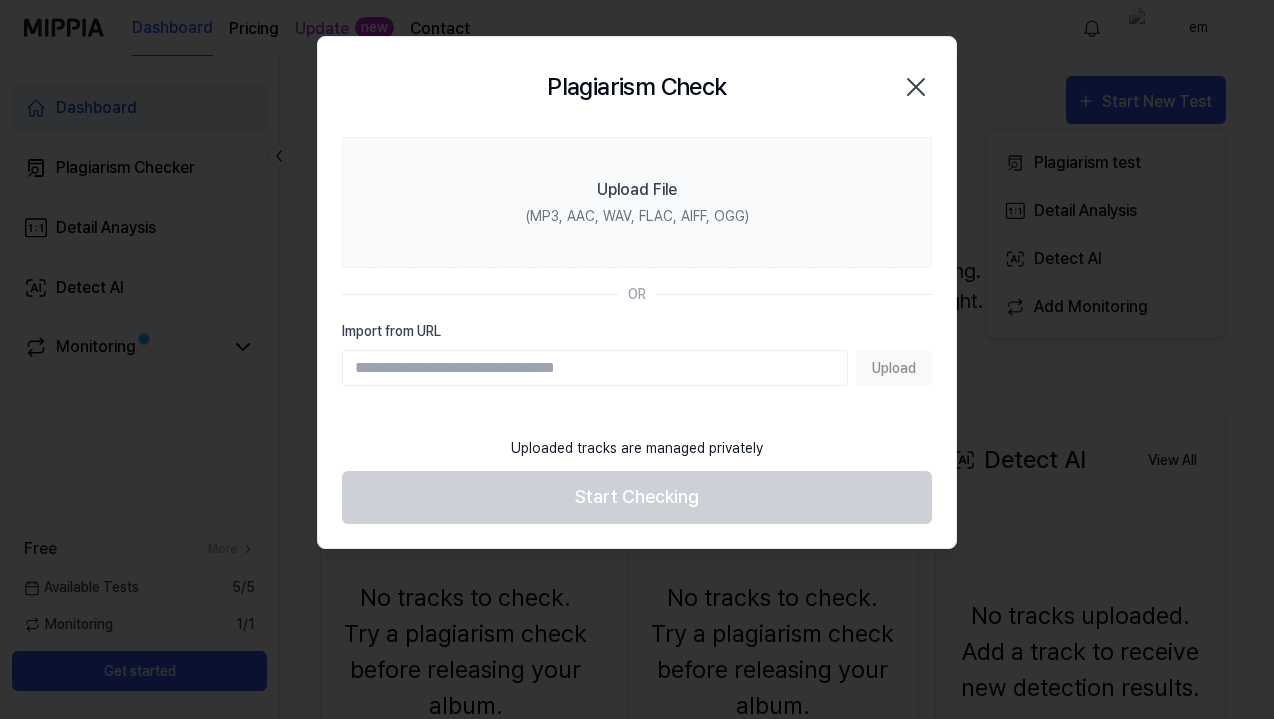 click 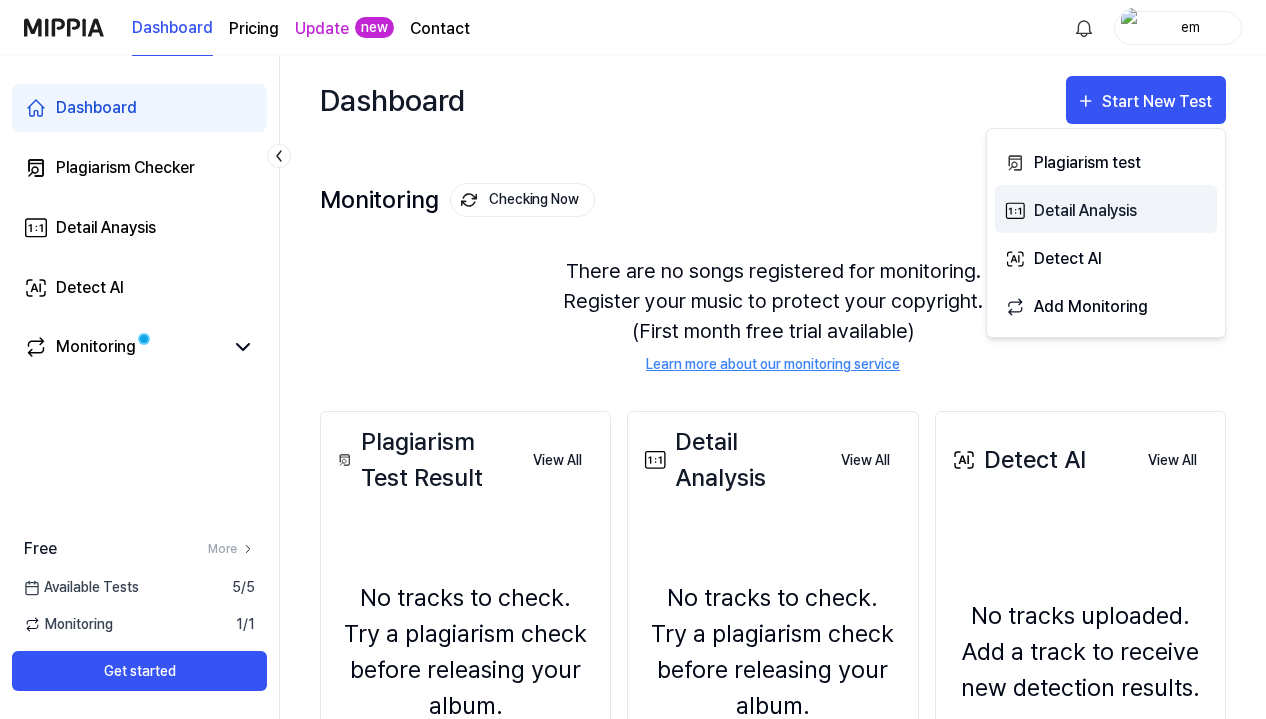 click on "Detail Analysis" at bounding box center [1106, 209] 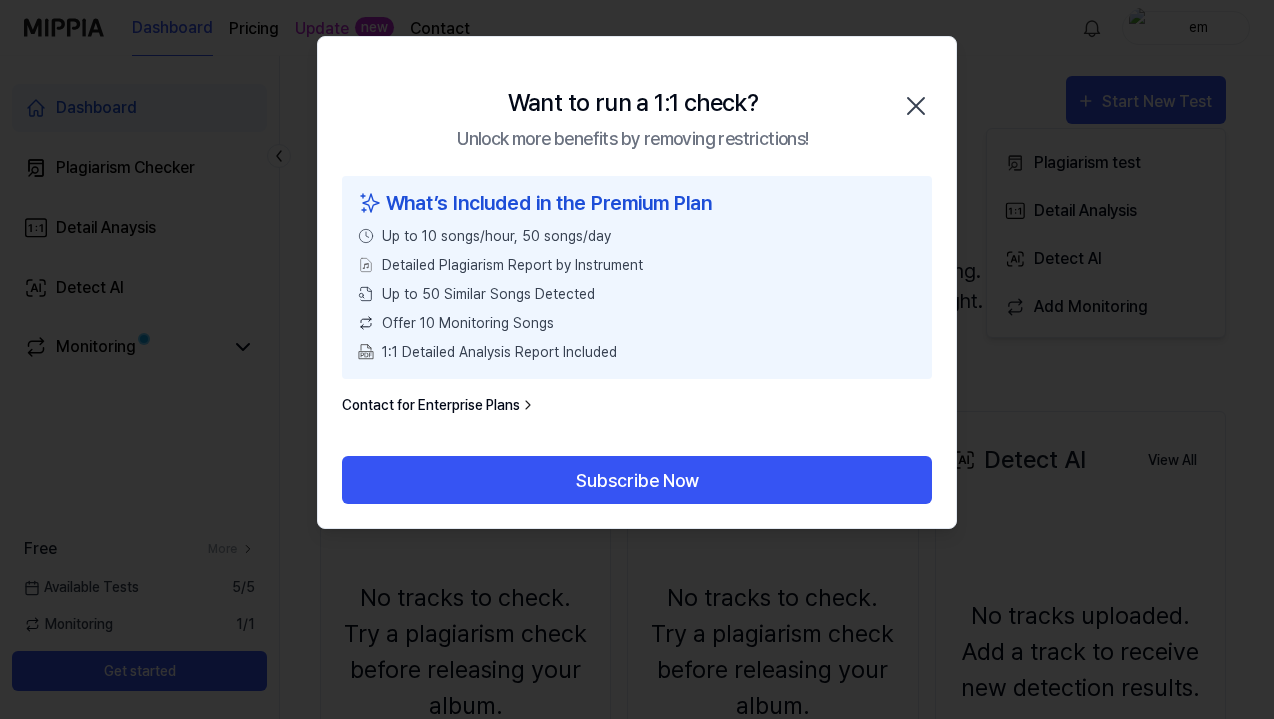 click 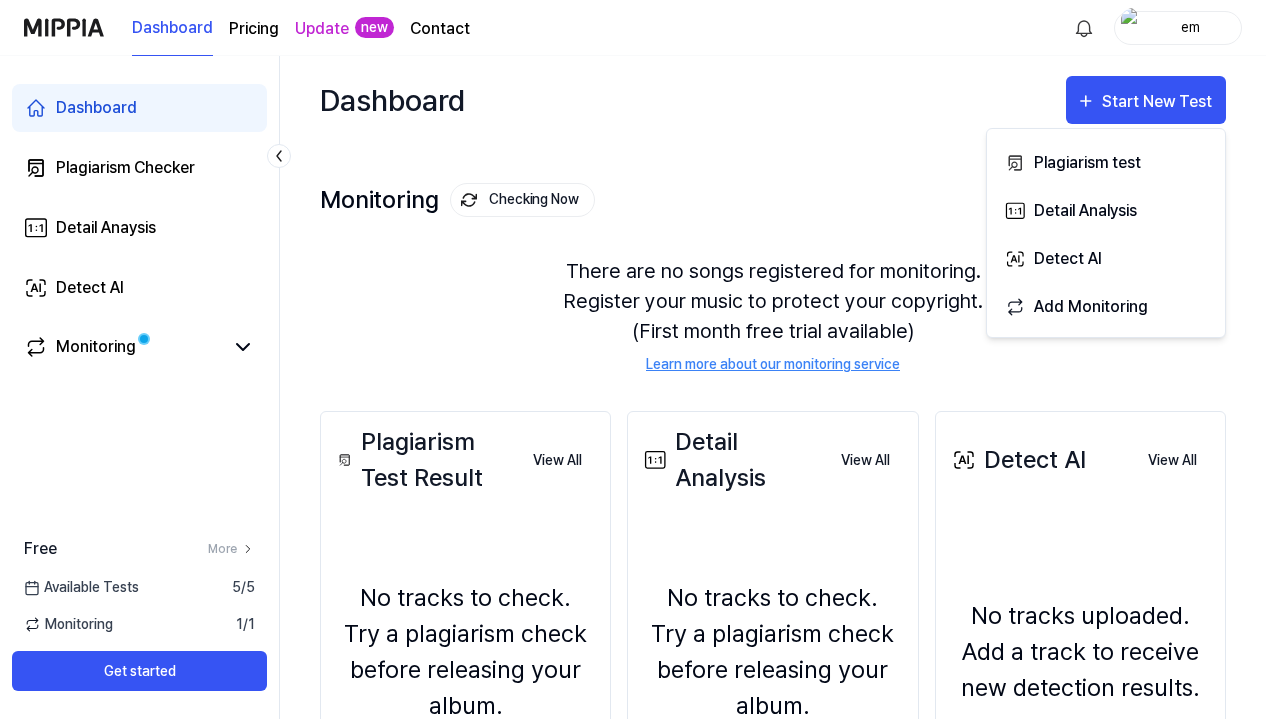 click on "There are no songs registered for monitoring.
Register your music to protect your copyright.
(First month free trial available) Learn more about our monitoring service" at bounding box center [773, 315] 